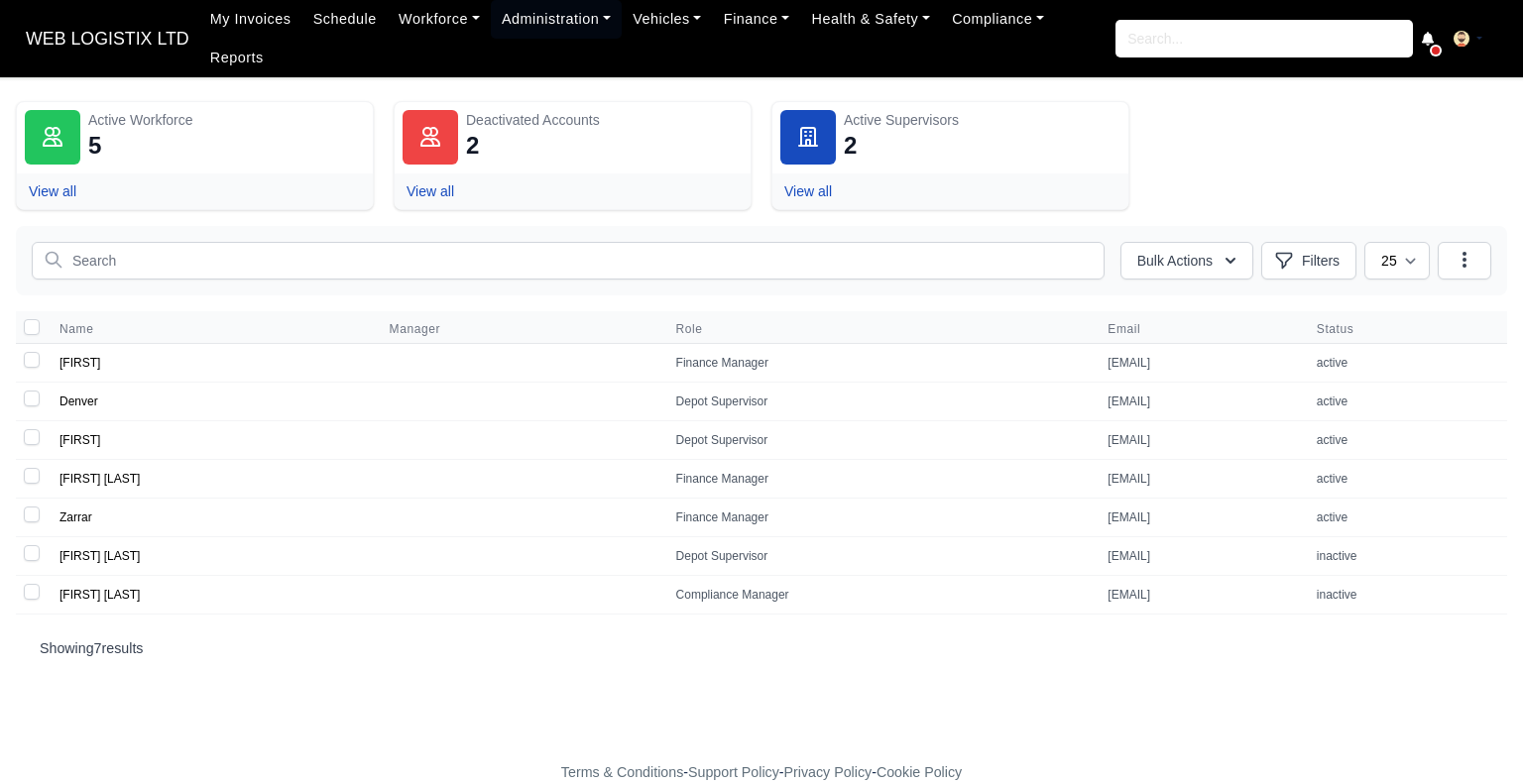 scroll, scrollTop: 0, scrollLeft: 0, axis: both 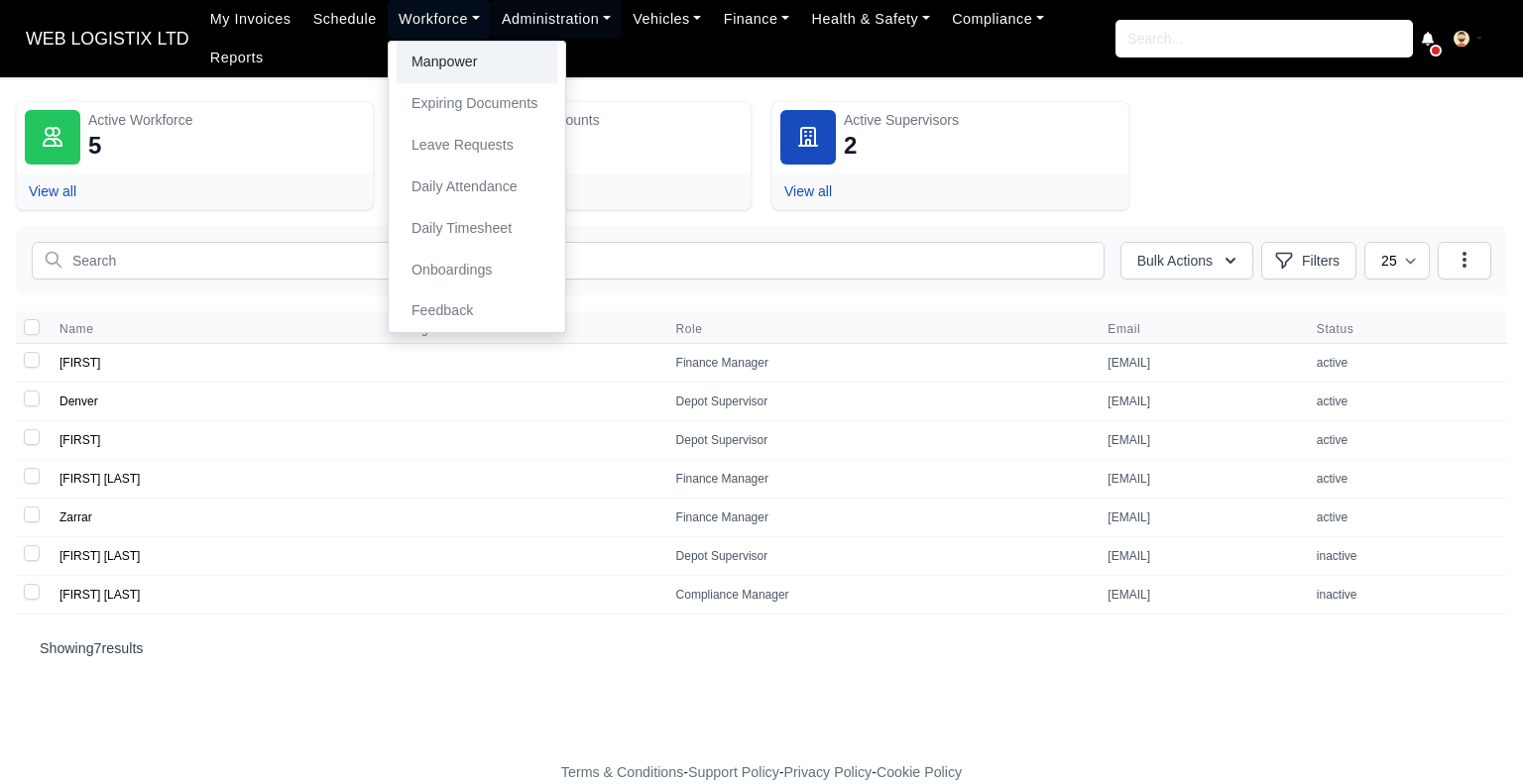 click on "Manpower" at bounding box center (477, 62) 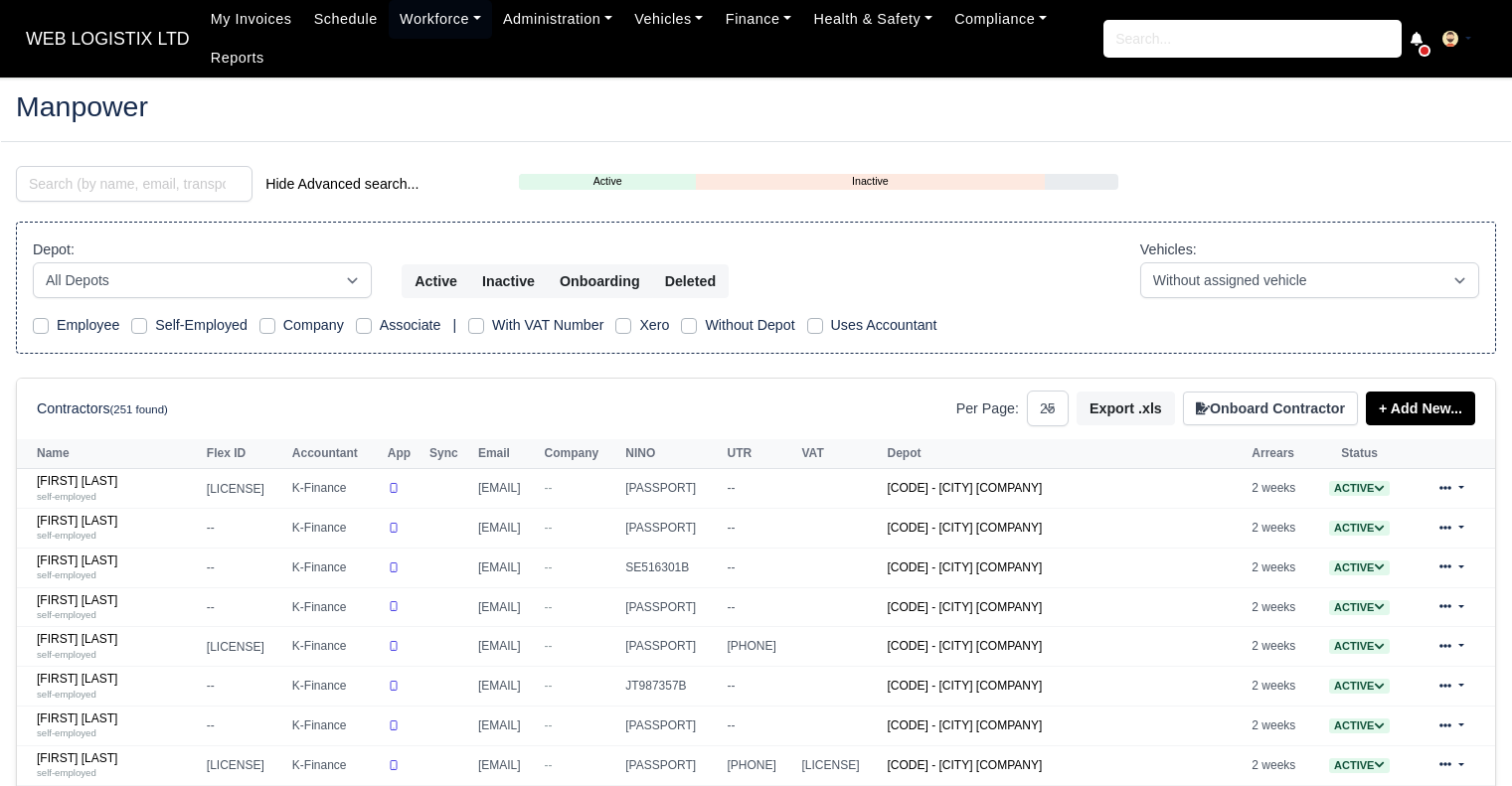 scroll, scrollTop: 0, scrollLeft: 0, axis: both 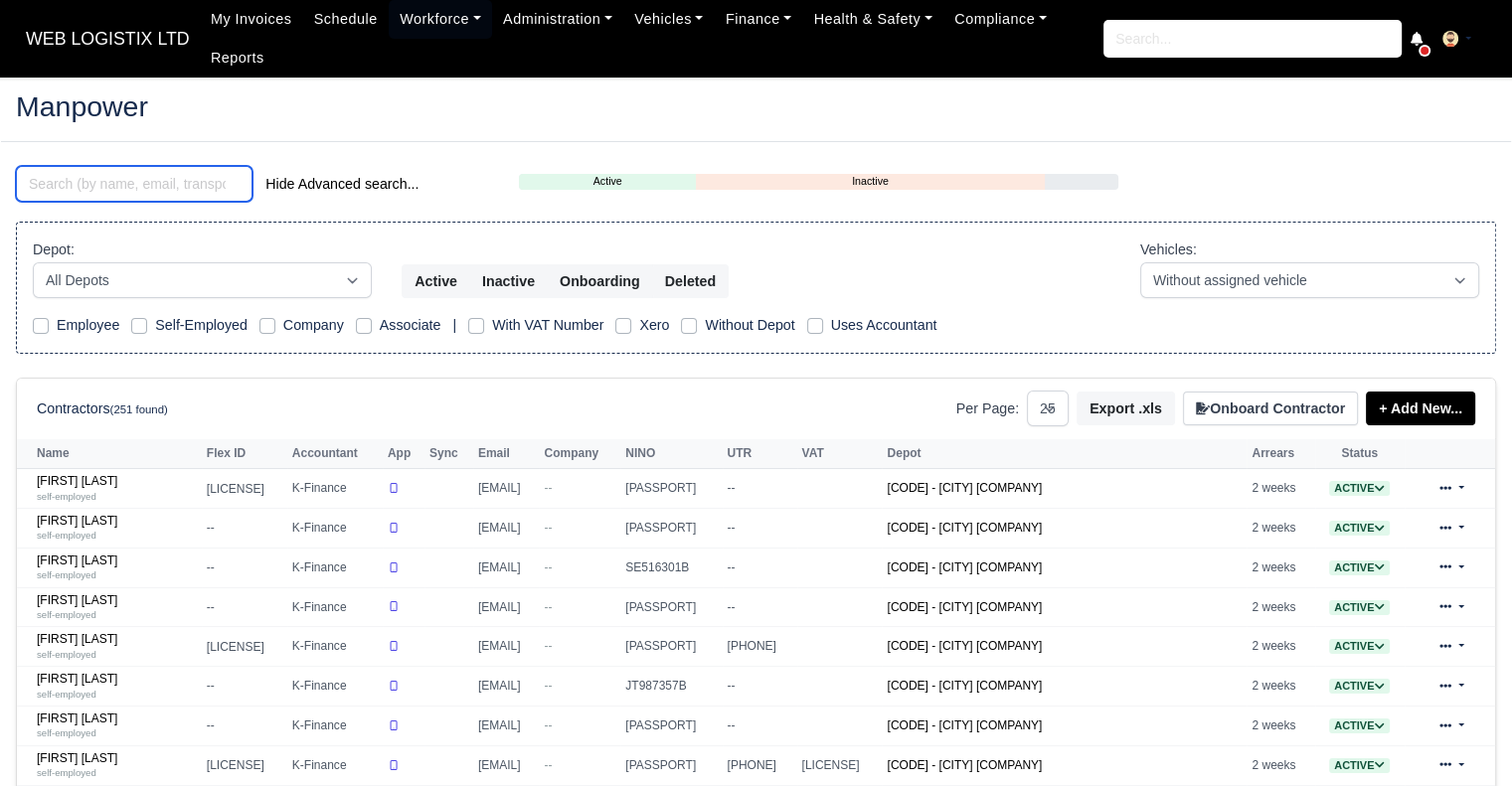 click at bounding box center (134, 184) 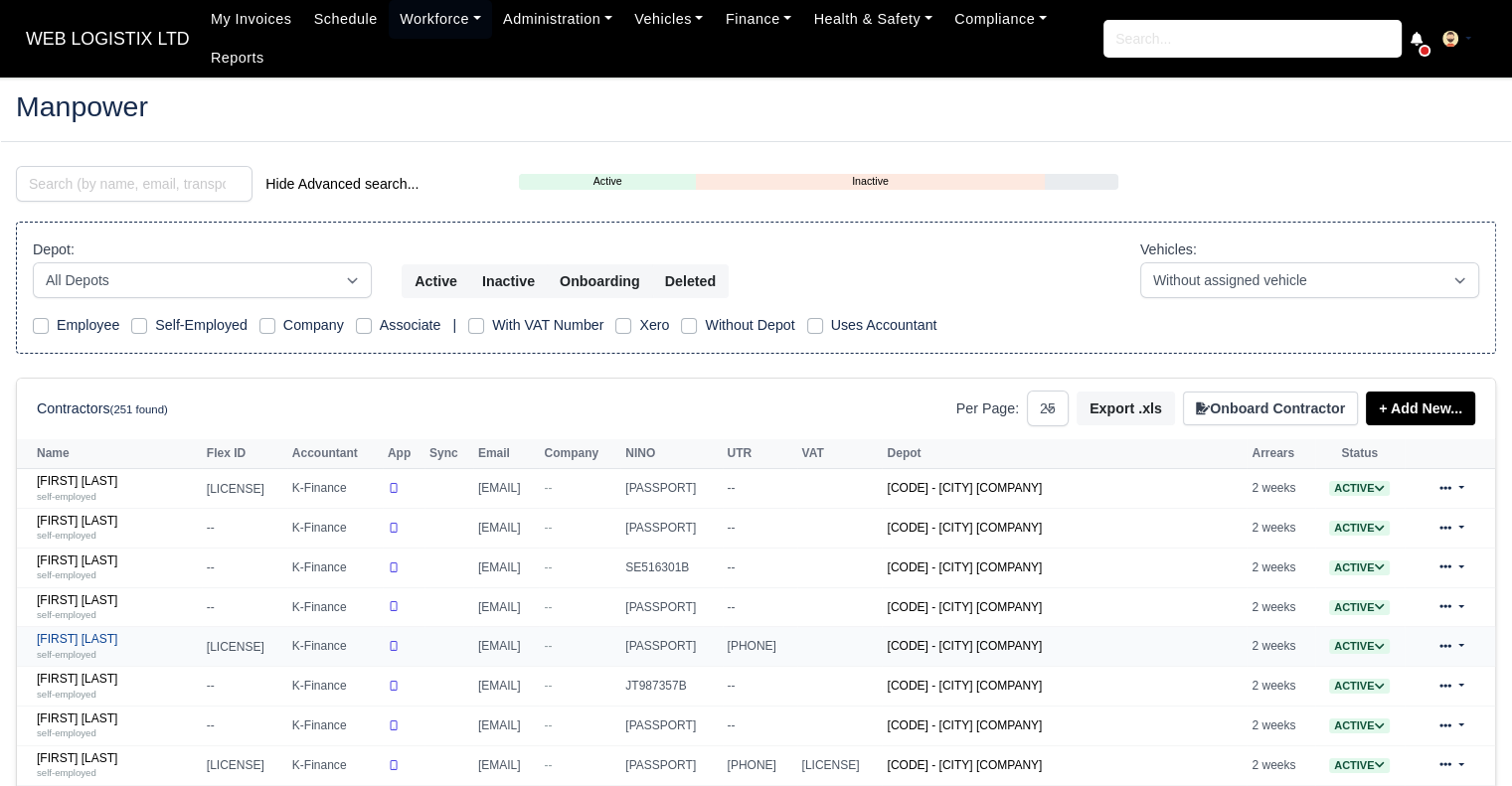 click on "Andrew Sekenhamo
self-employed" at bounding box center (116, 646) 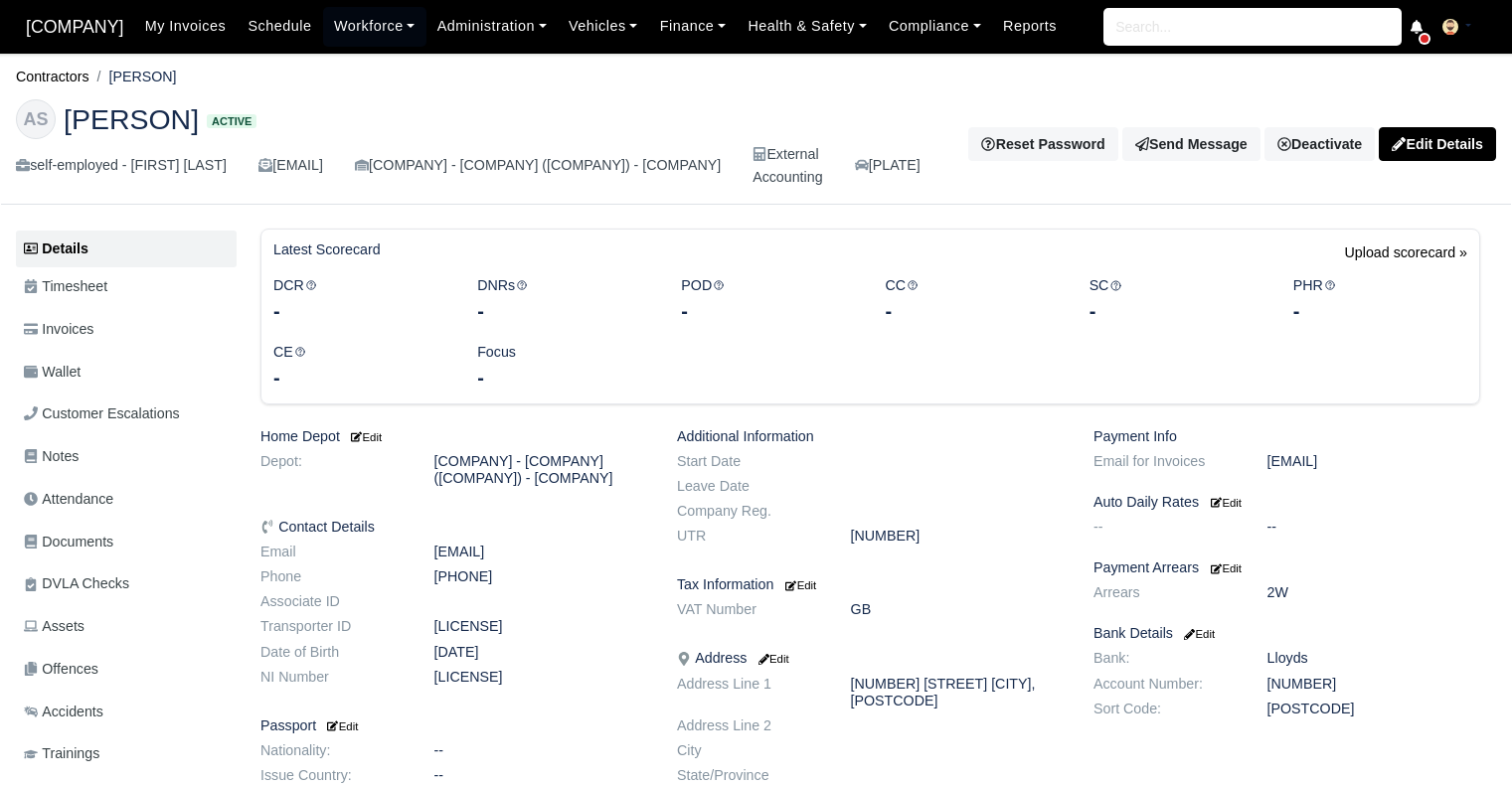scroll, scrollTop: 0, scrollLeft: 0, axis: both 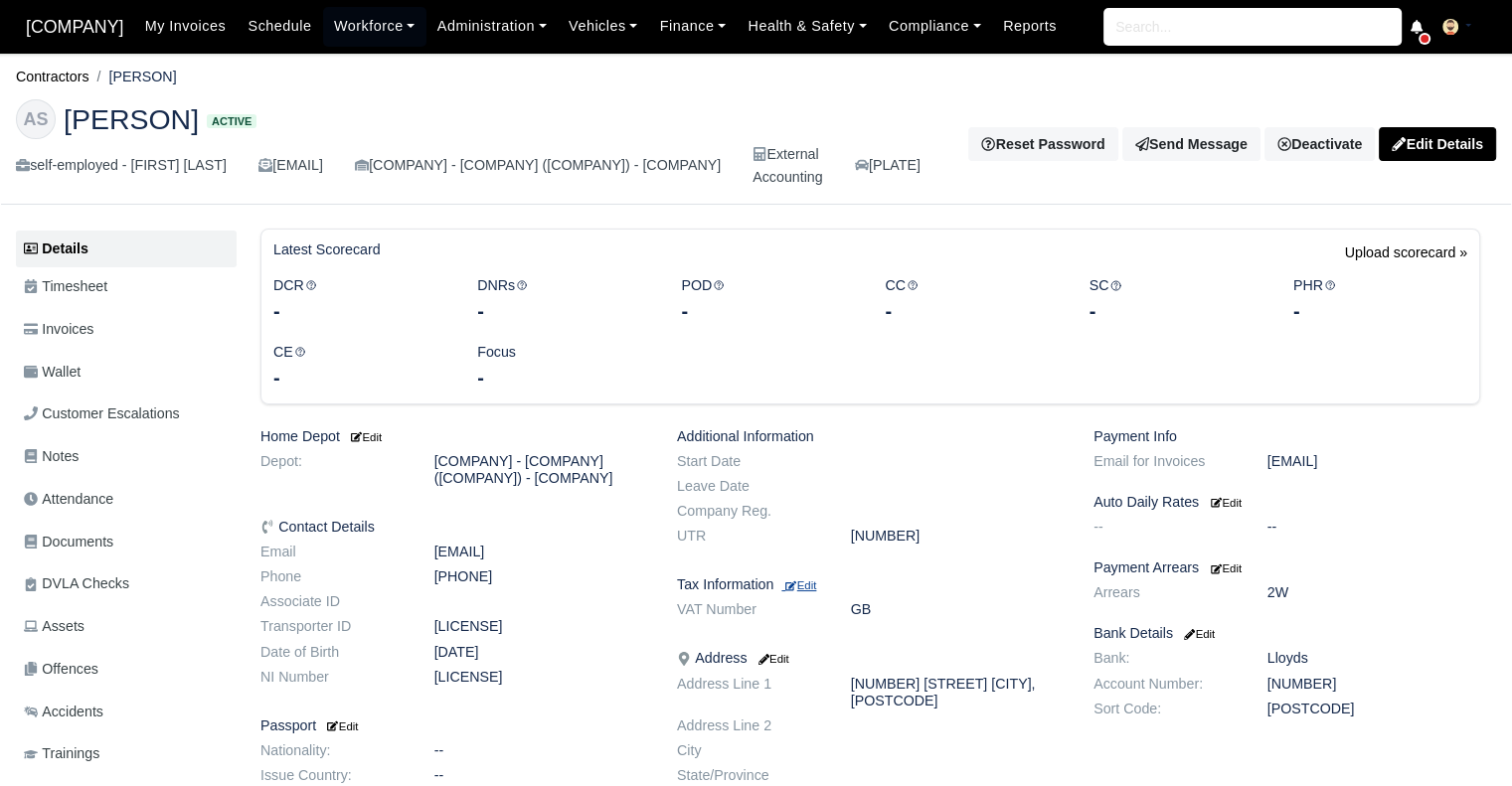 click on "Edit" at bounding box center (800, 585) 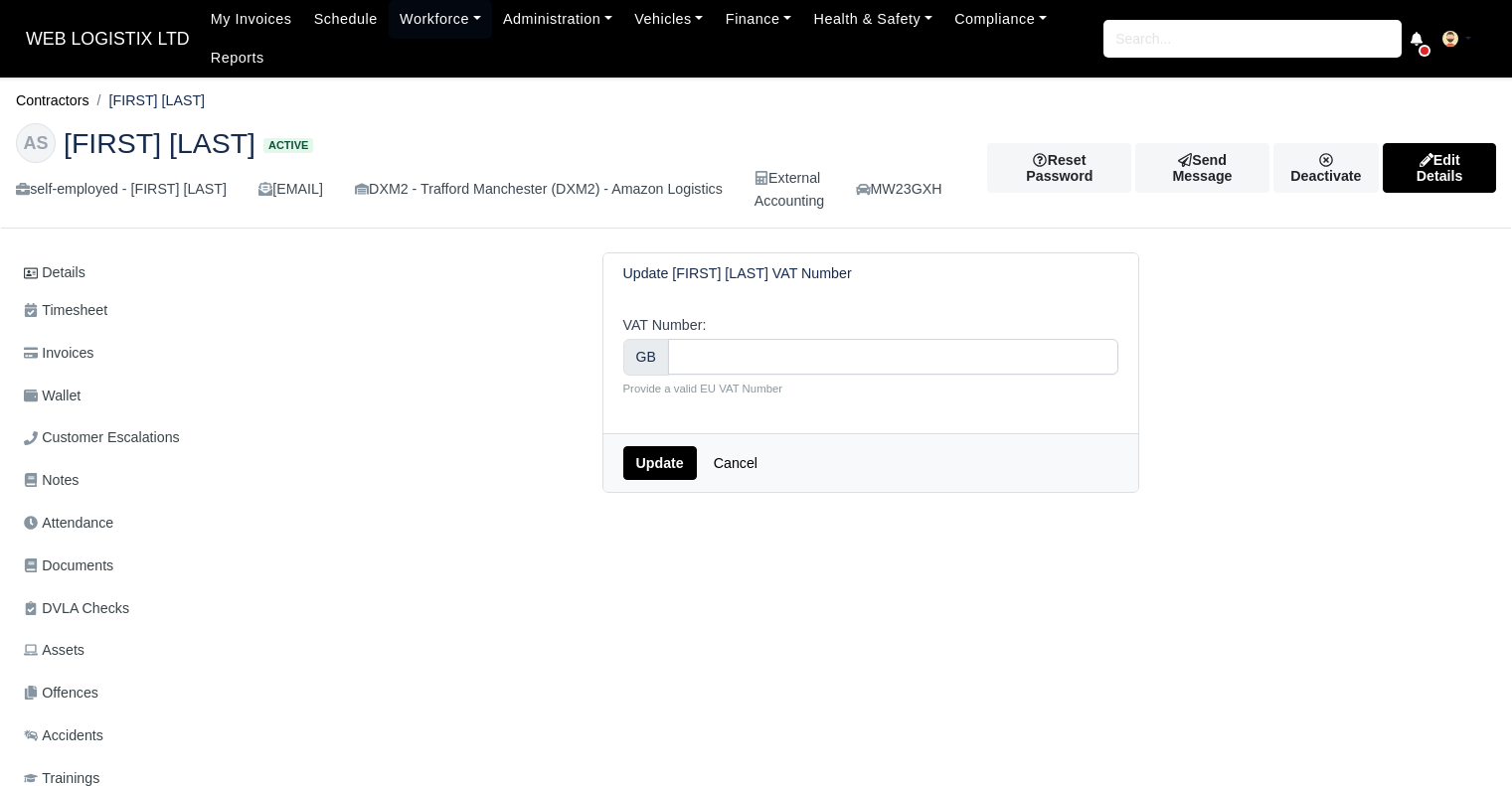 scroll, scrollTop: 0, scrollLeft: 0, axis: both 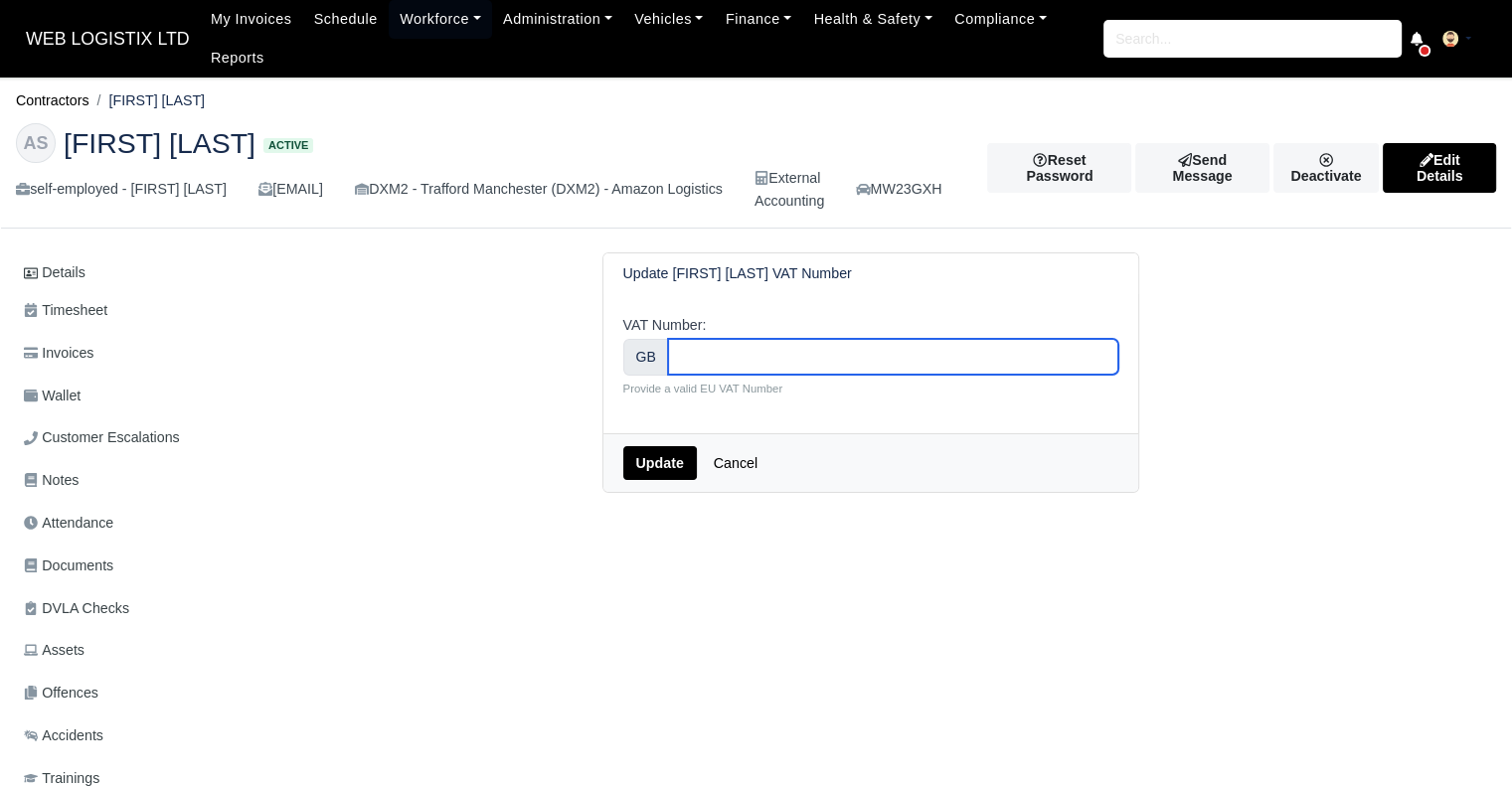 click on "VAT Number:" at bounding box center (893, 357) 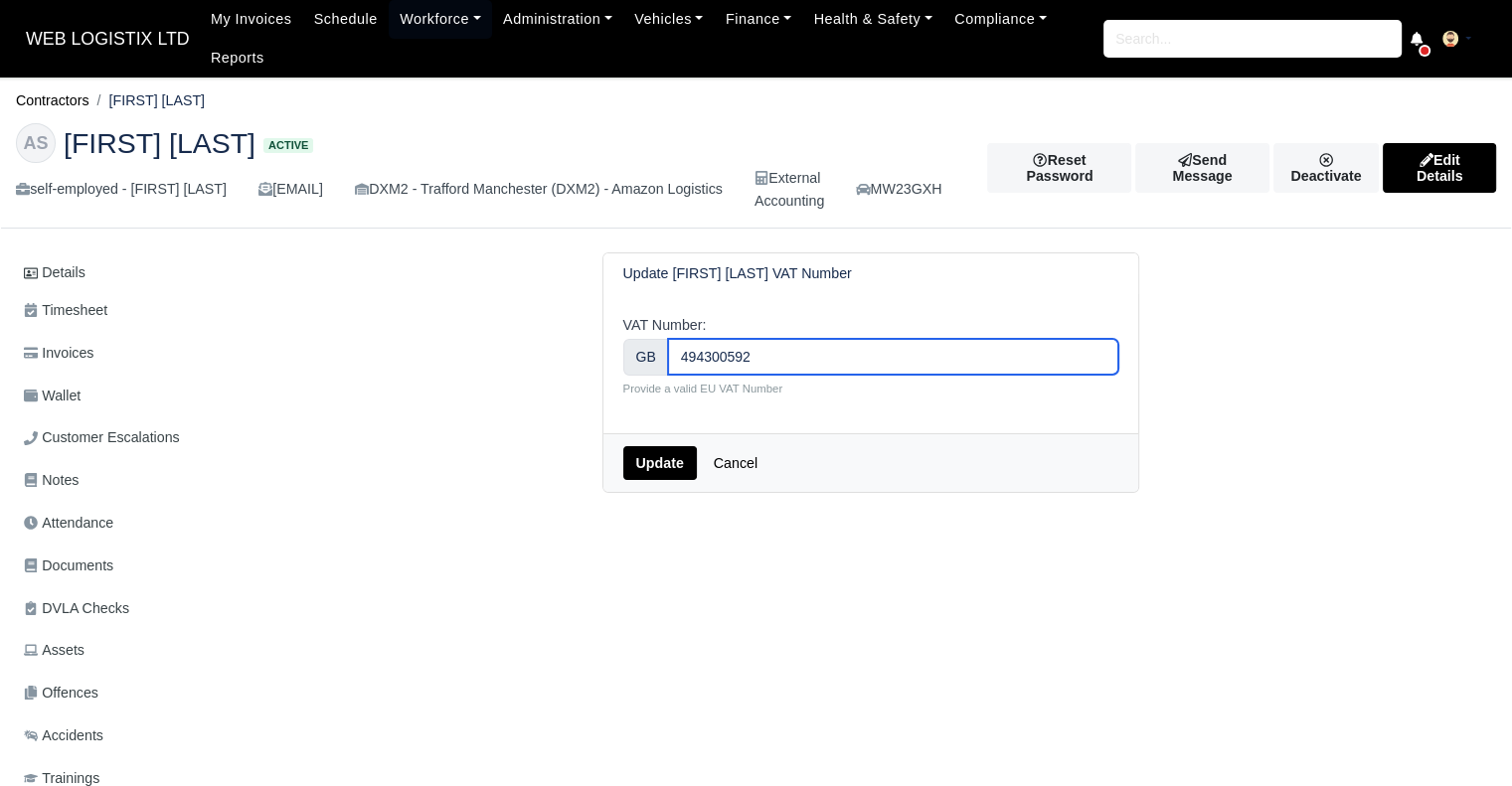 type on "494300592" 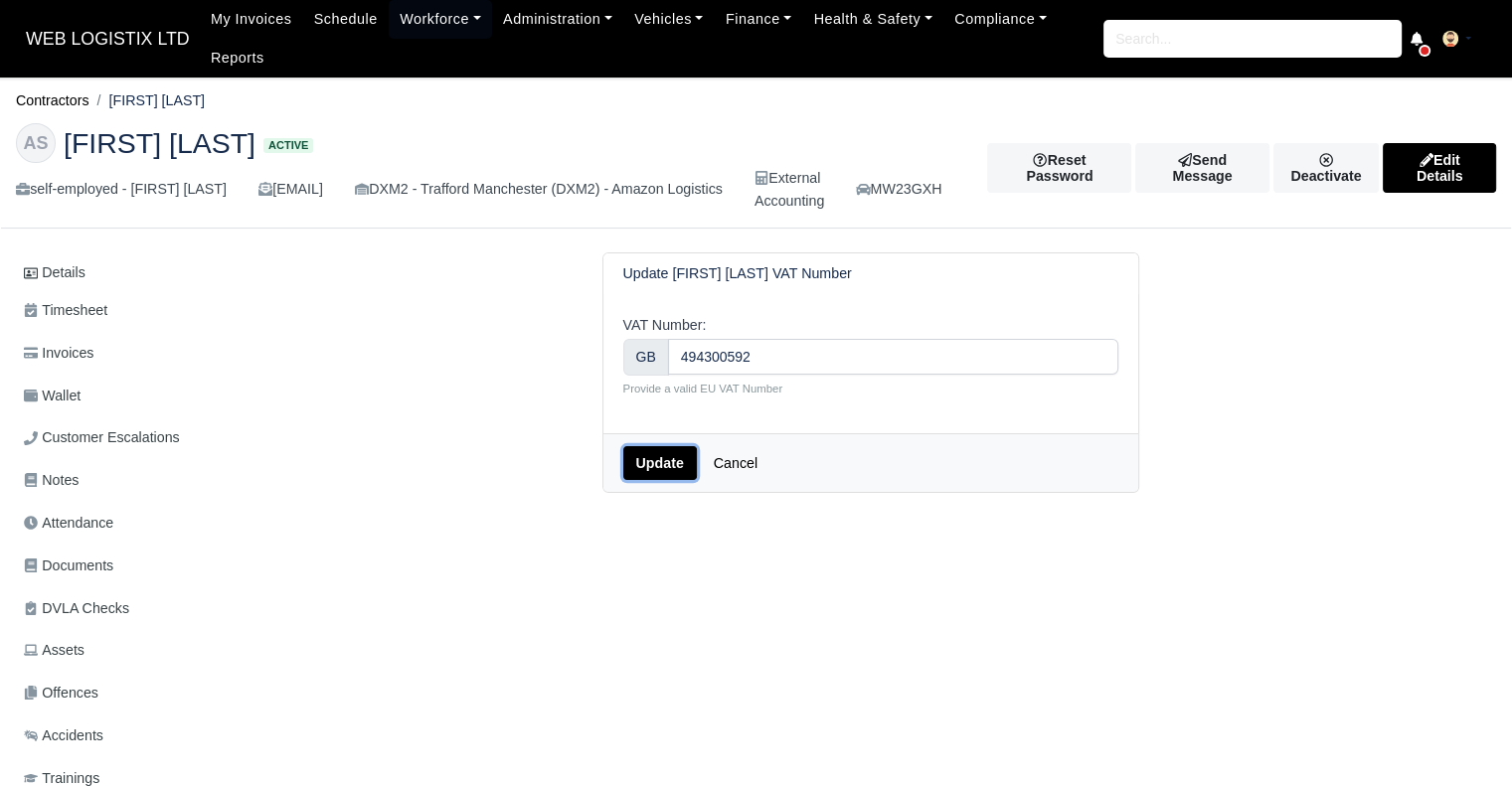 click on "Update" at bounding box center (660, 463) 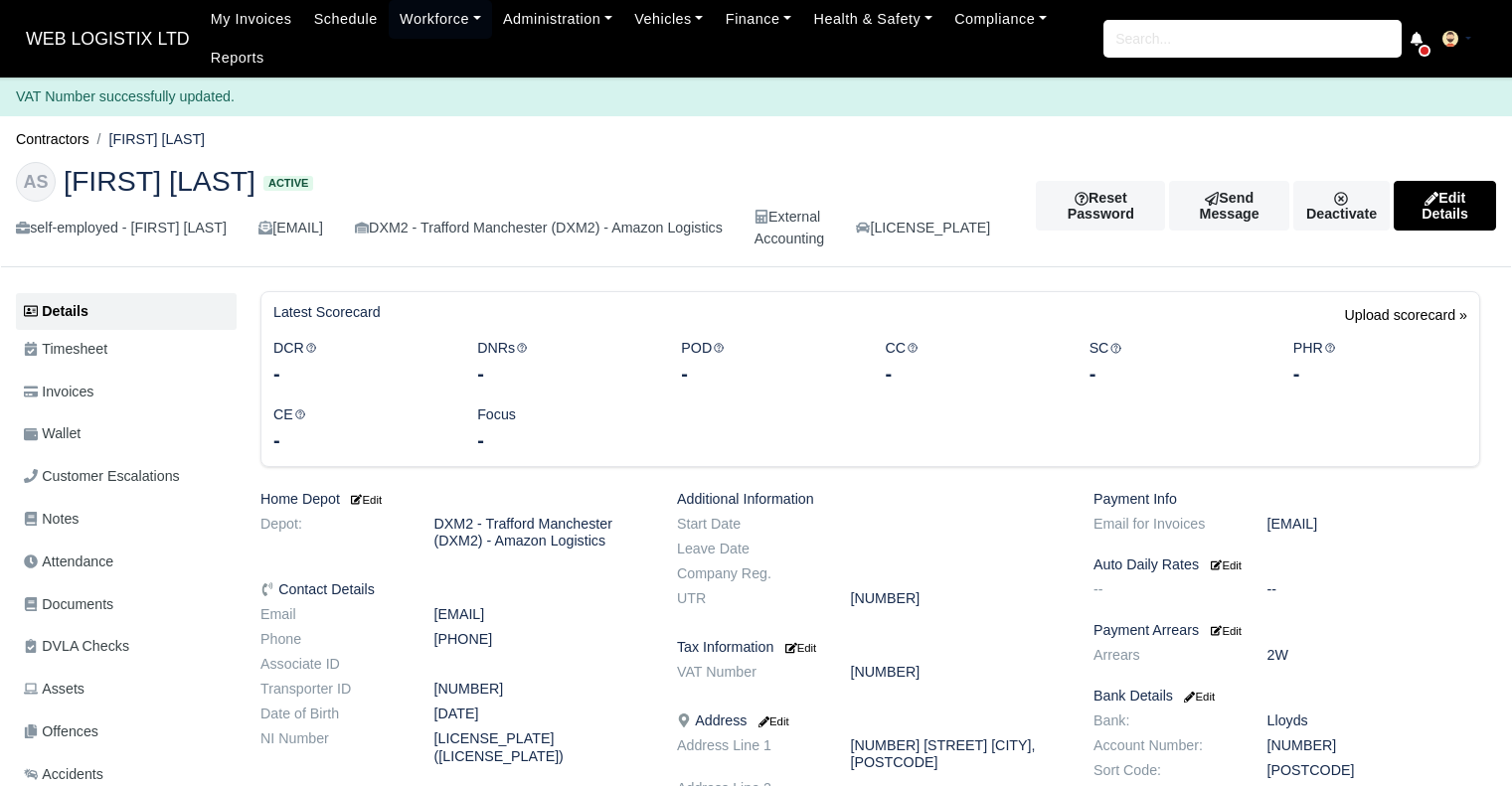 scroll, scrollTop: 0, scrollLeft: 0, axis: both 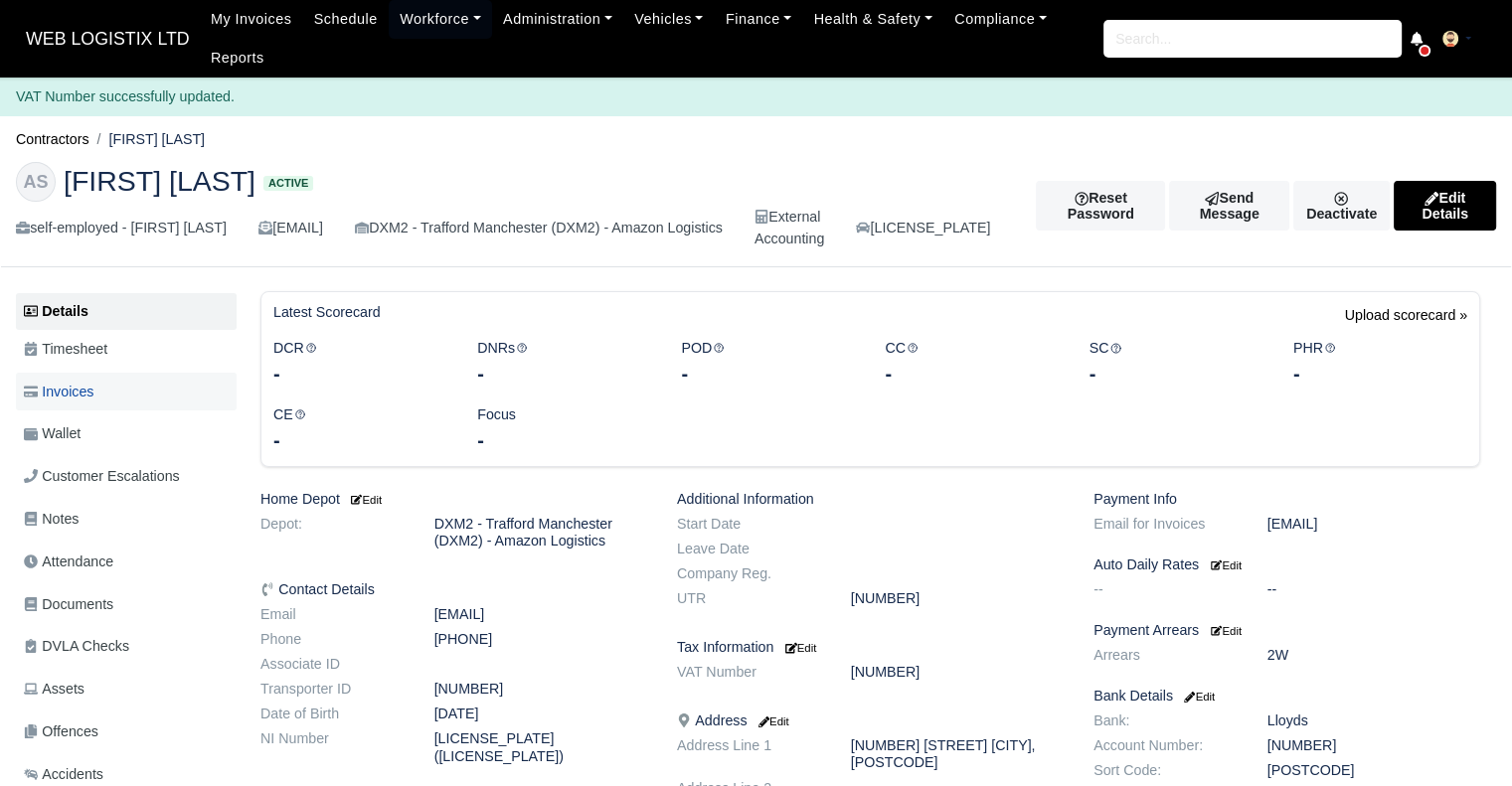 click on "Invoices" at bounding box center (126, 392) 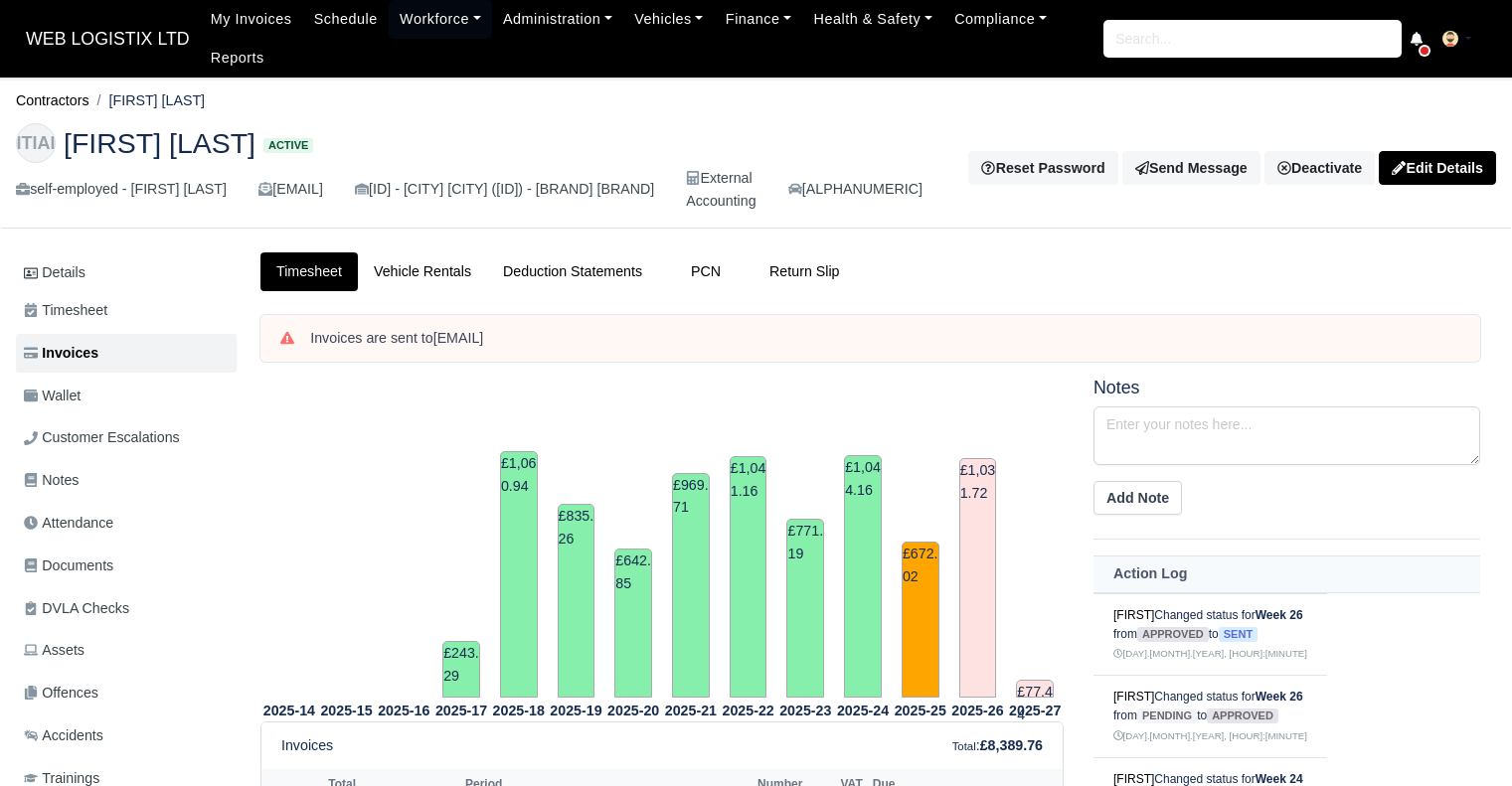 scroll, scrollTop: 0, scrollLeft: 0, axis: both 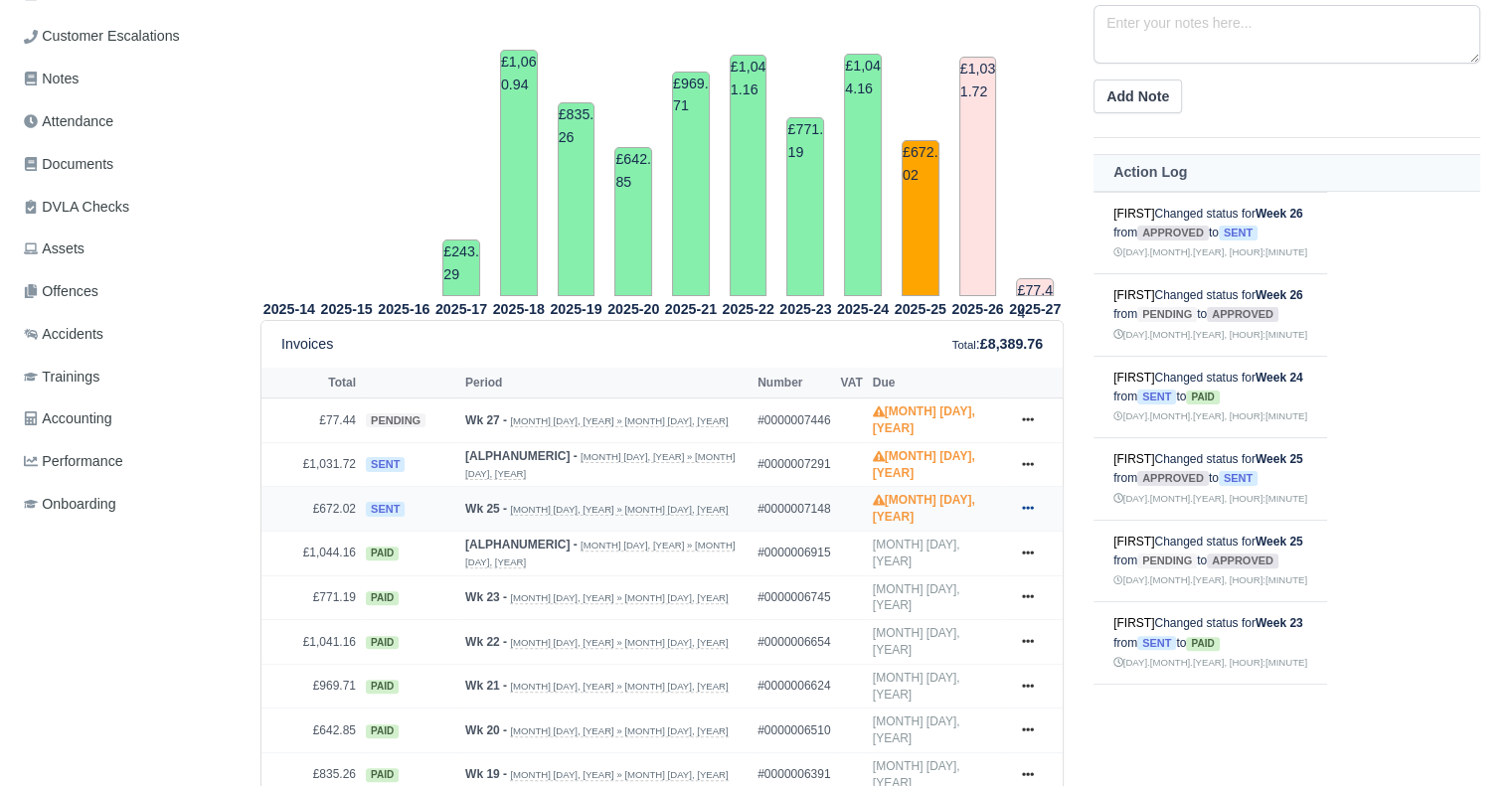 click at bounding box center (1028, 419) 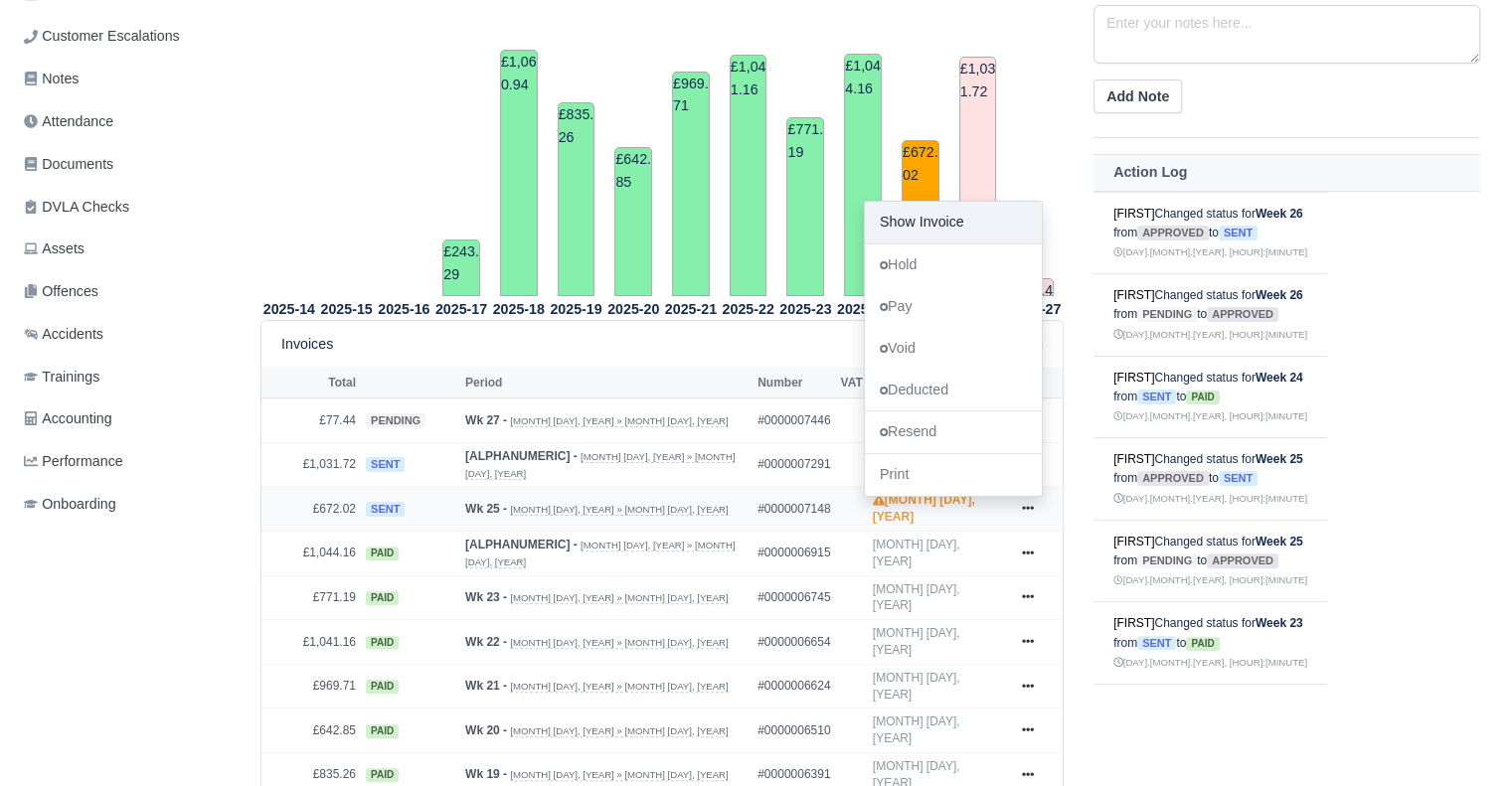 click on "Show Invoice" at bounding box center [953, 223] 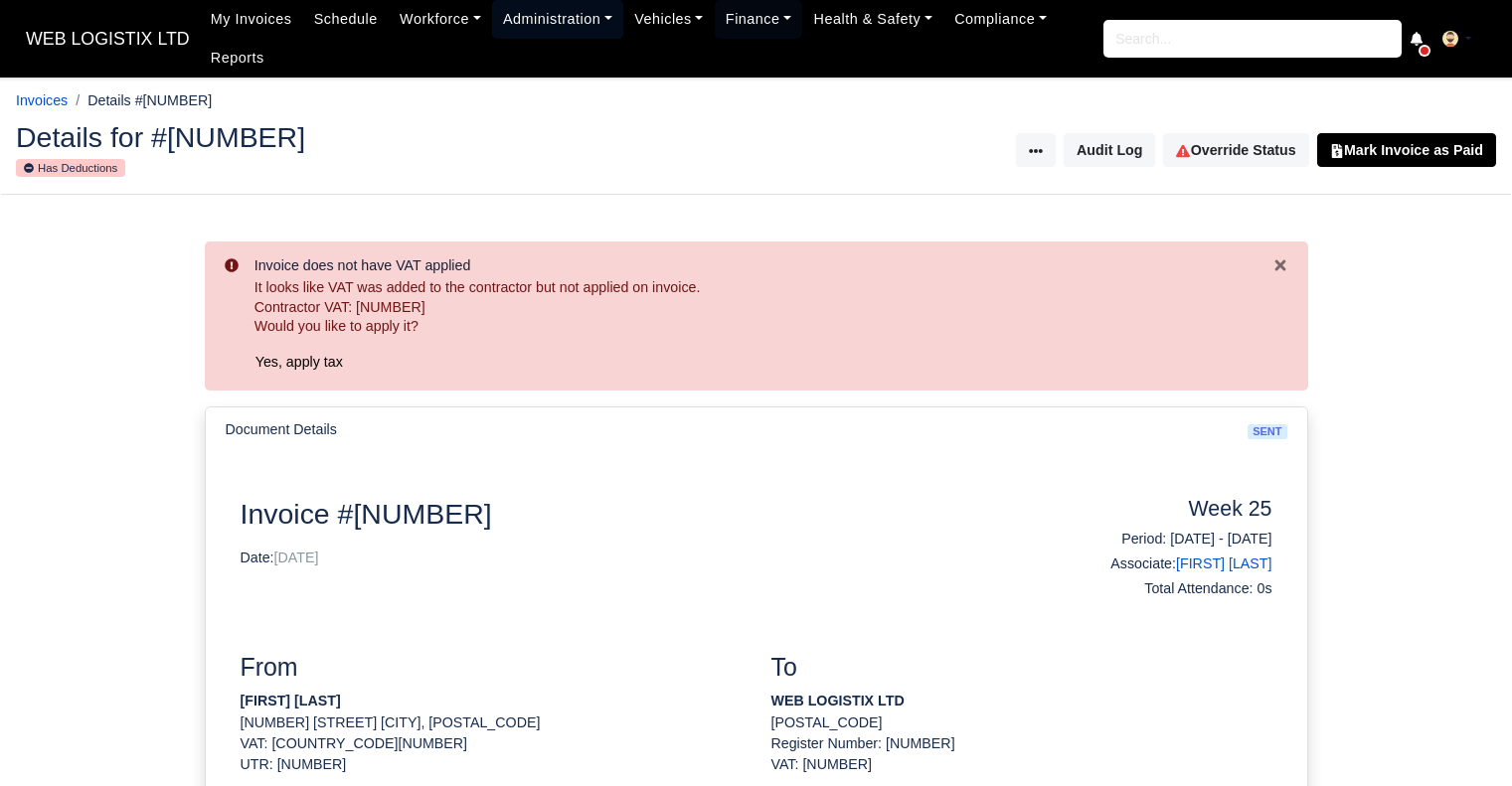 scroll, scrollTop: 0, scrollLeft: 0, axis: both 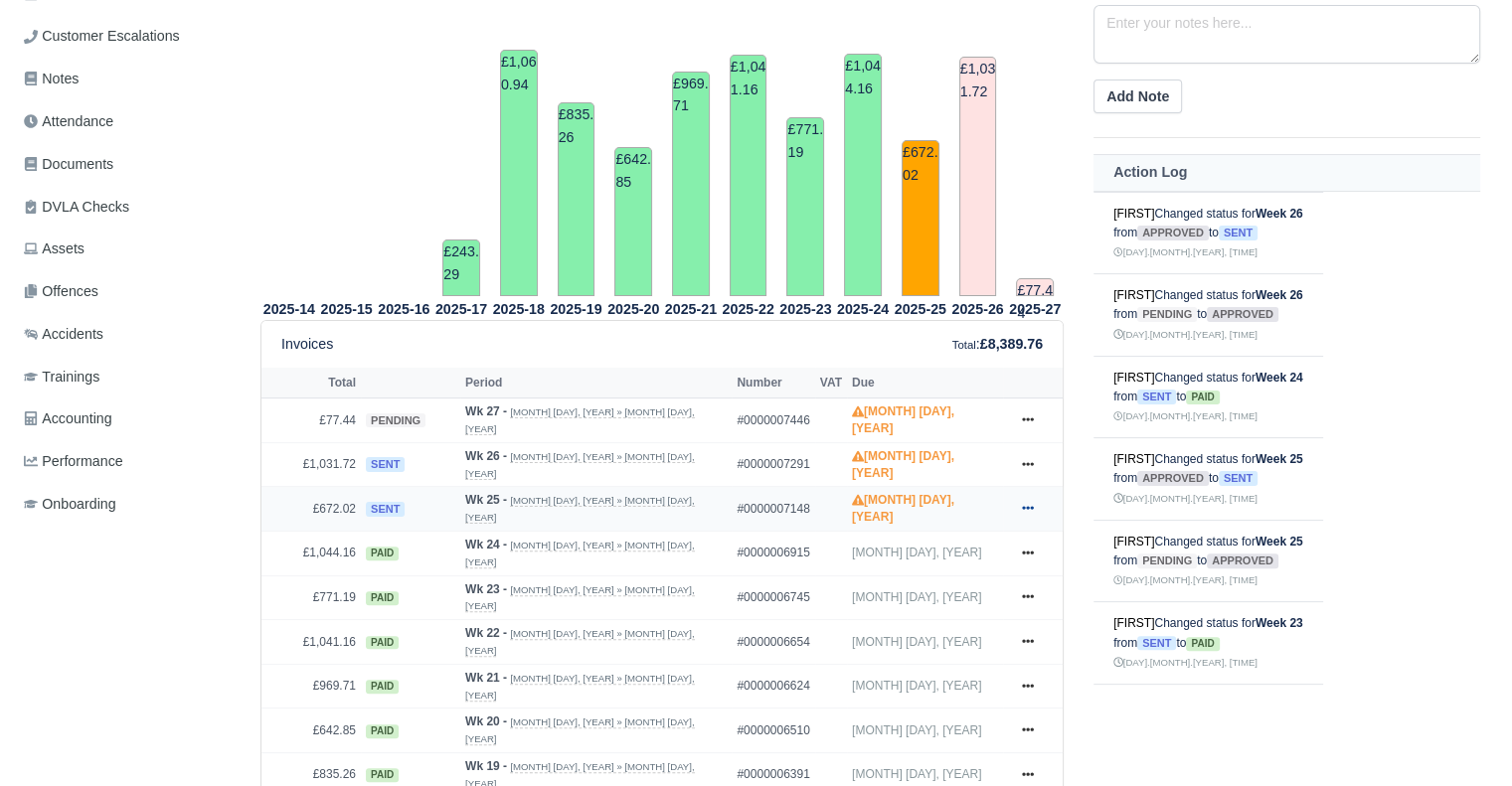 click at bounding box center (1028, 419) 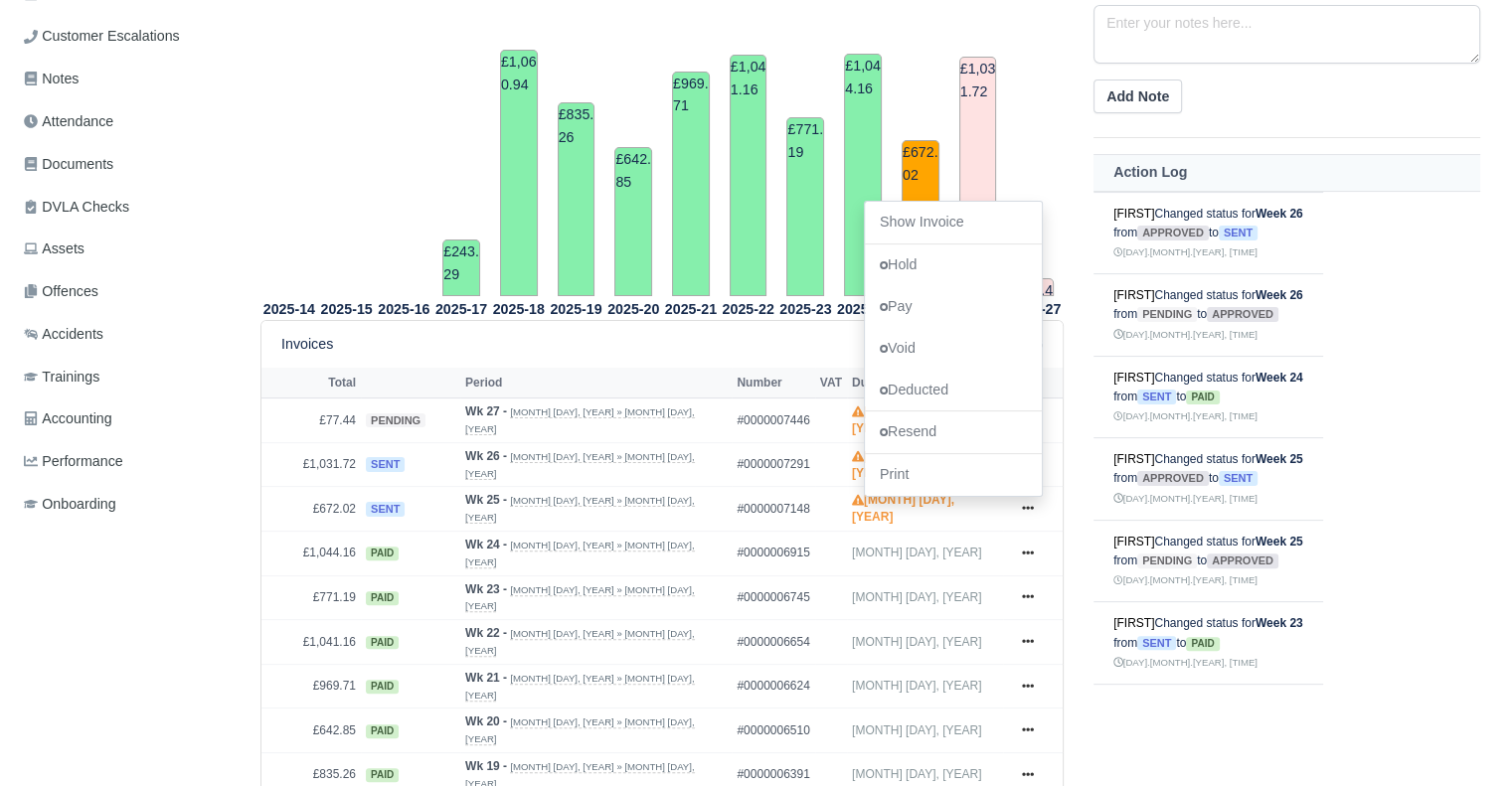 click on "2025-14
2025-15
2025-16
2025-17
£243.29
2025-18
£1,060.94
:" at bounding box center [662, 443] 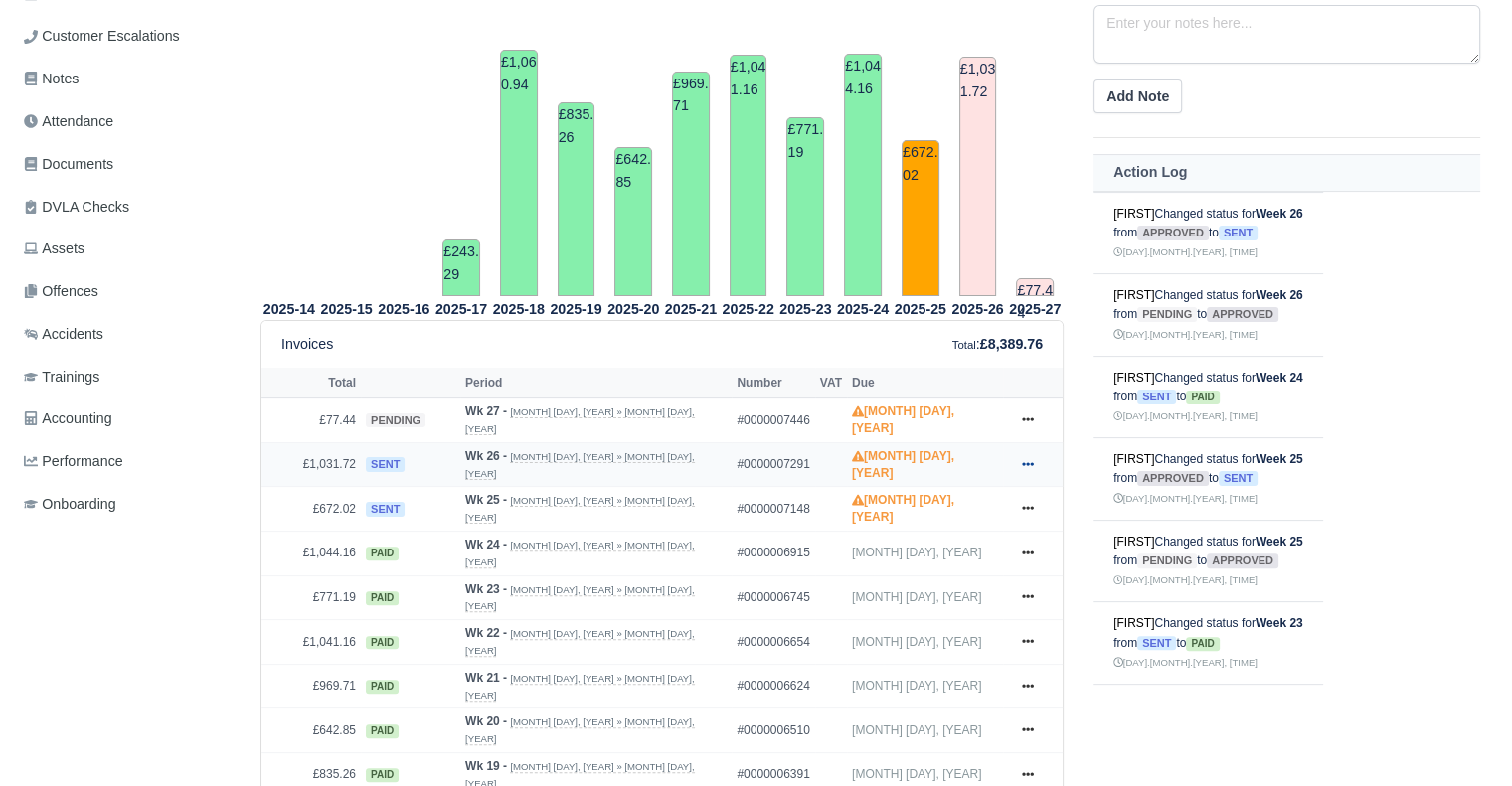 click at bounding box center [1028, 419] 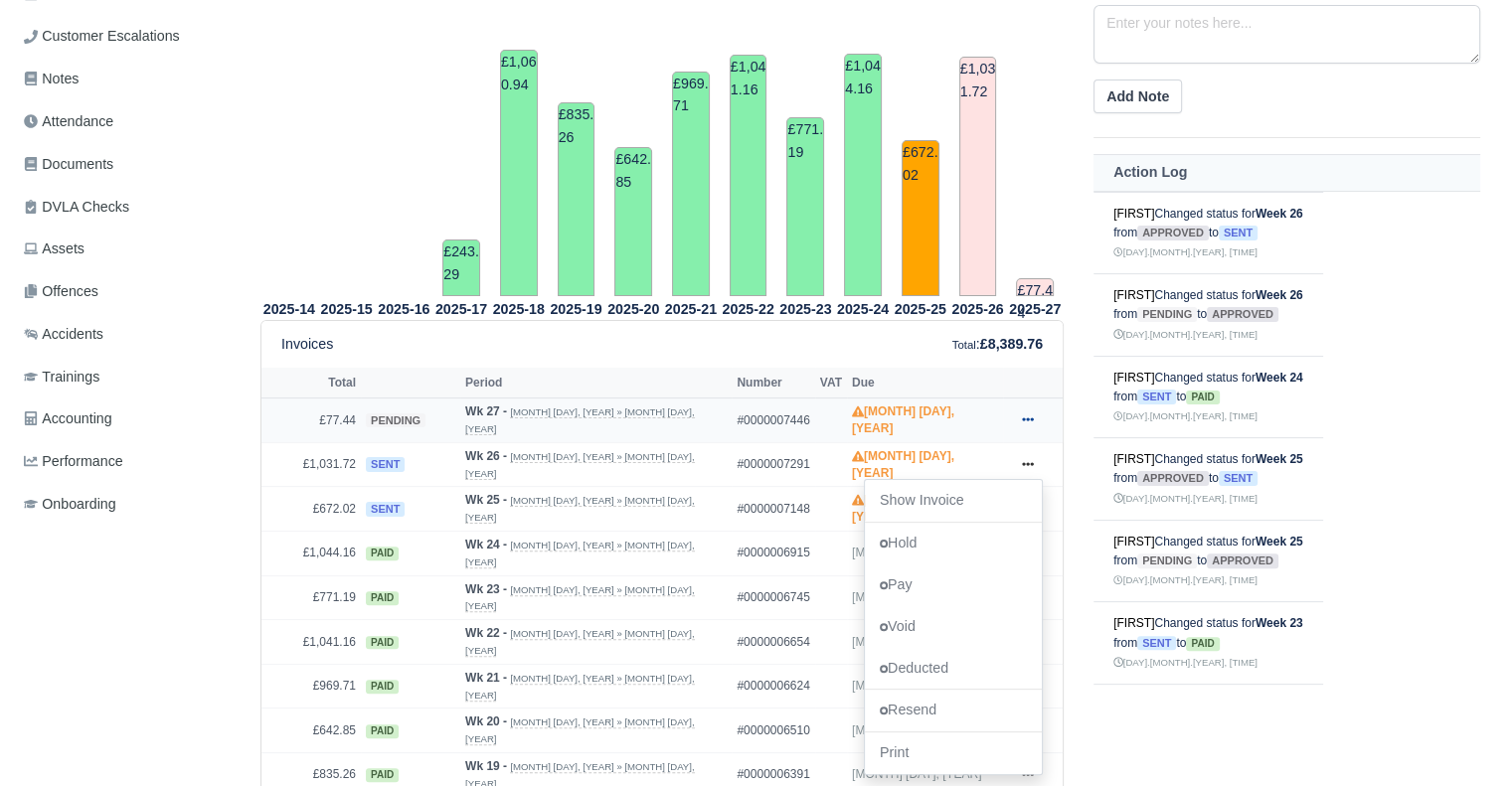 click at bounding box center [1028, 419] 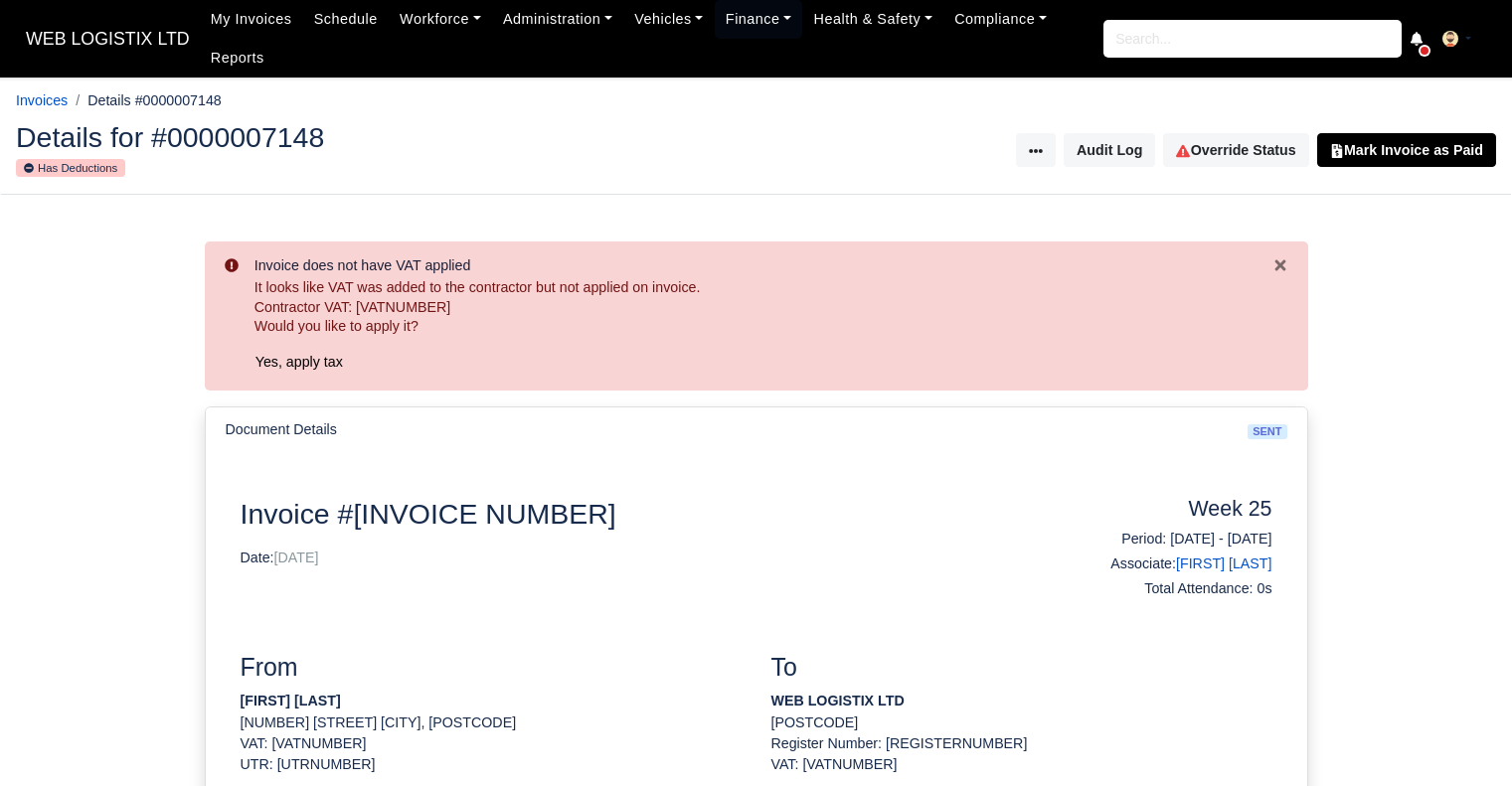 scroll, scrollTop: 0, scrollLeft: 0, axis: both 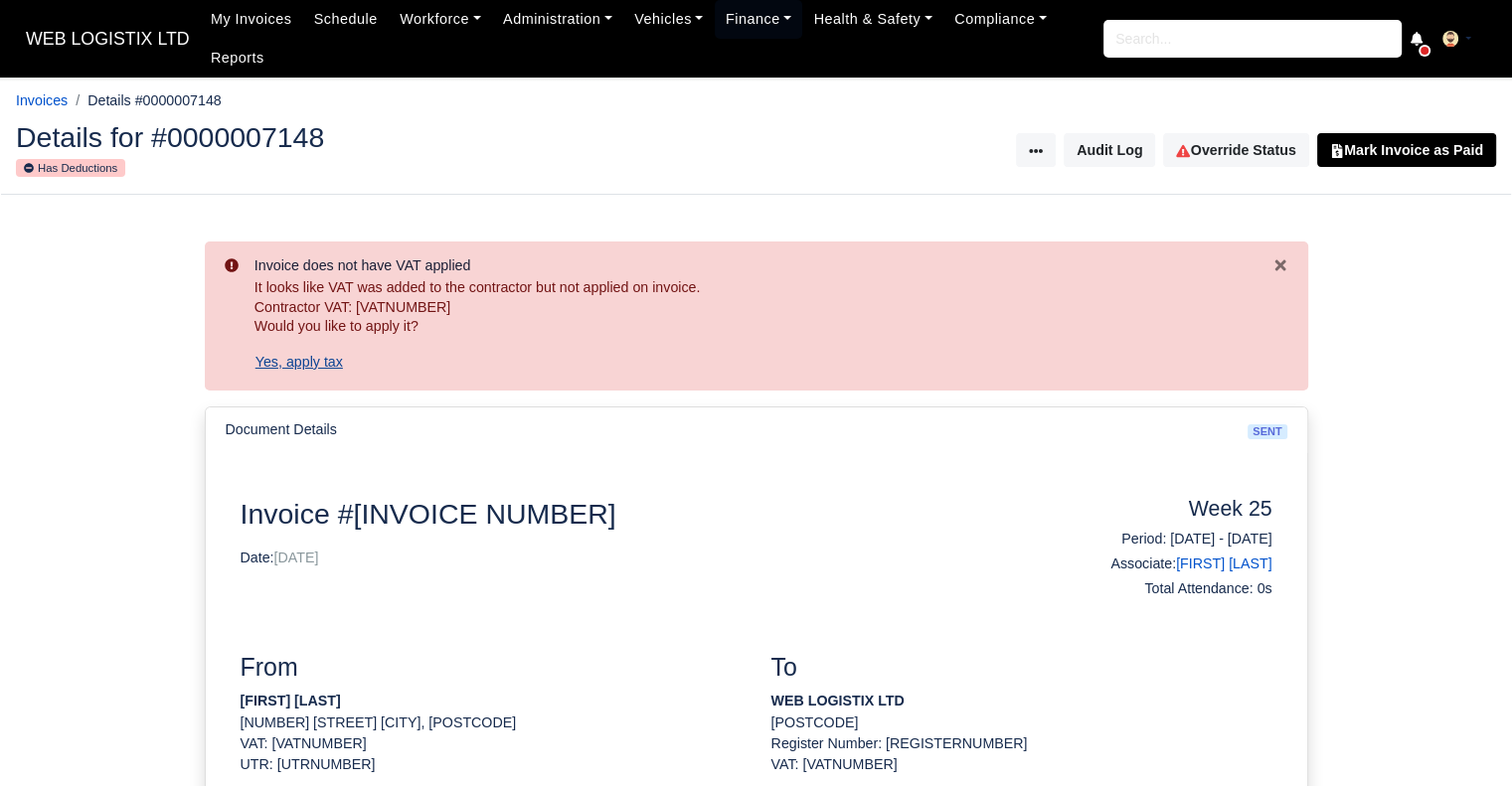 click on "Yes, apply tax" at bounding box center (299, 362) 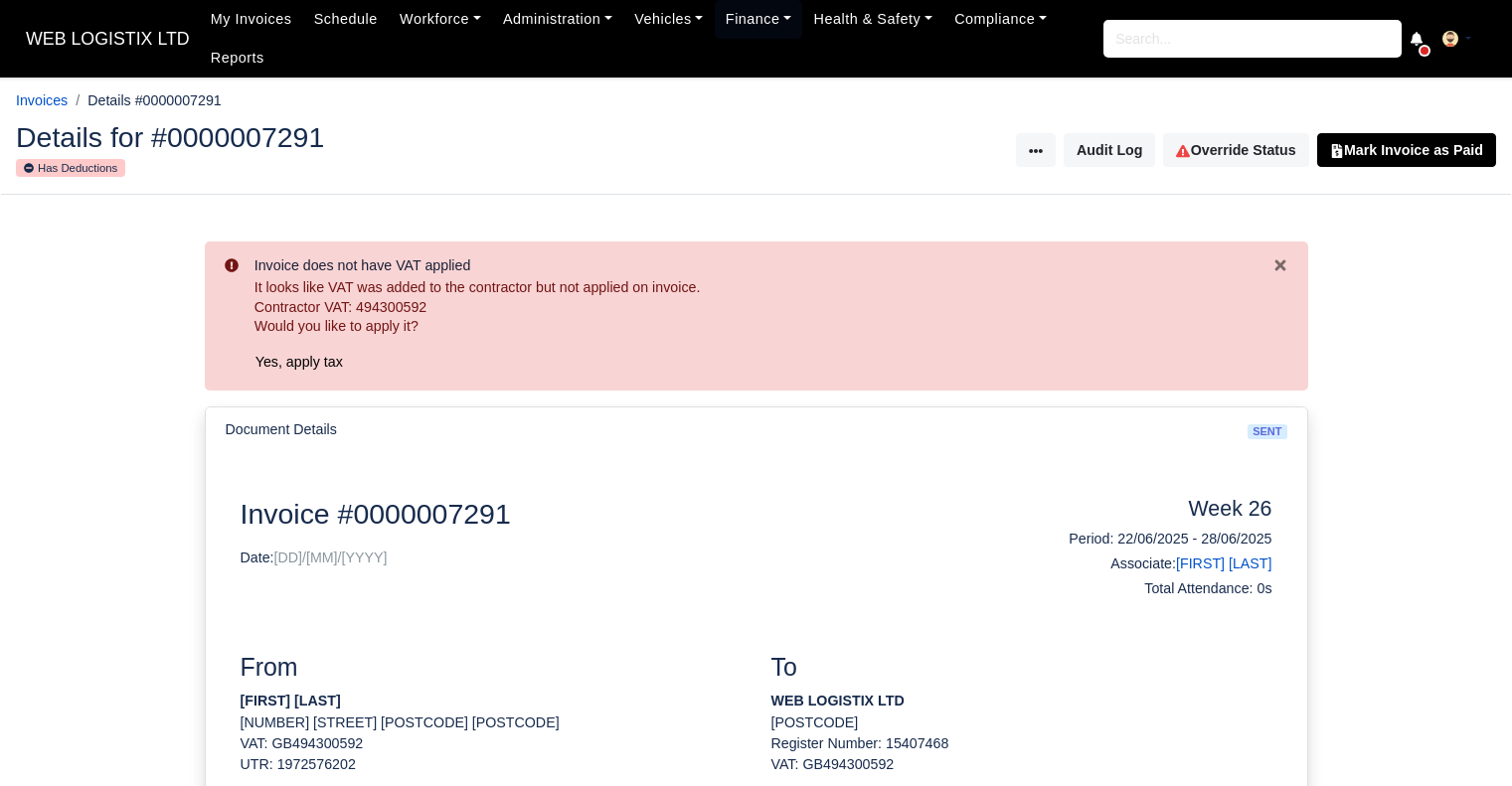 scroll, scrollTop: 0, scrollLeft: 0, axis: both 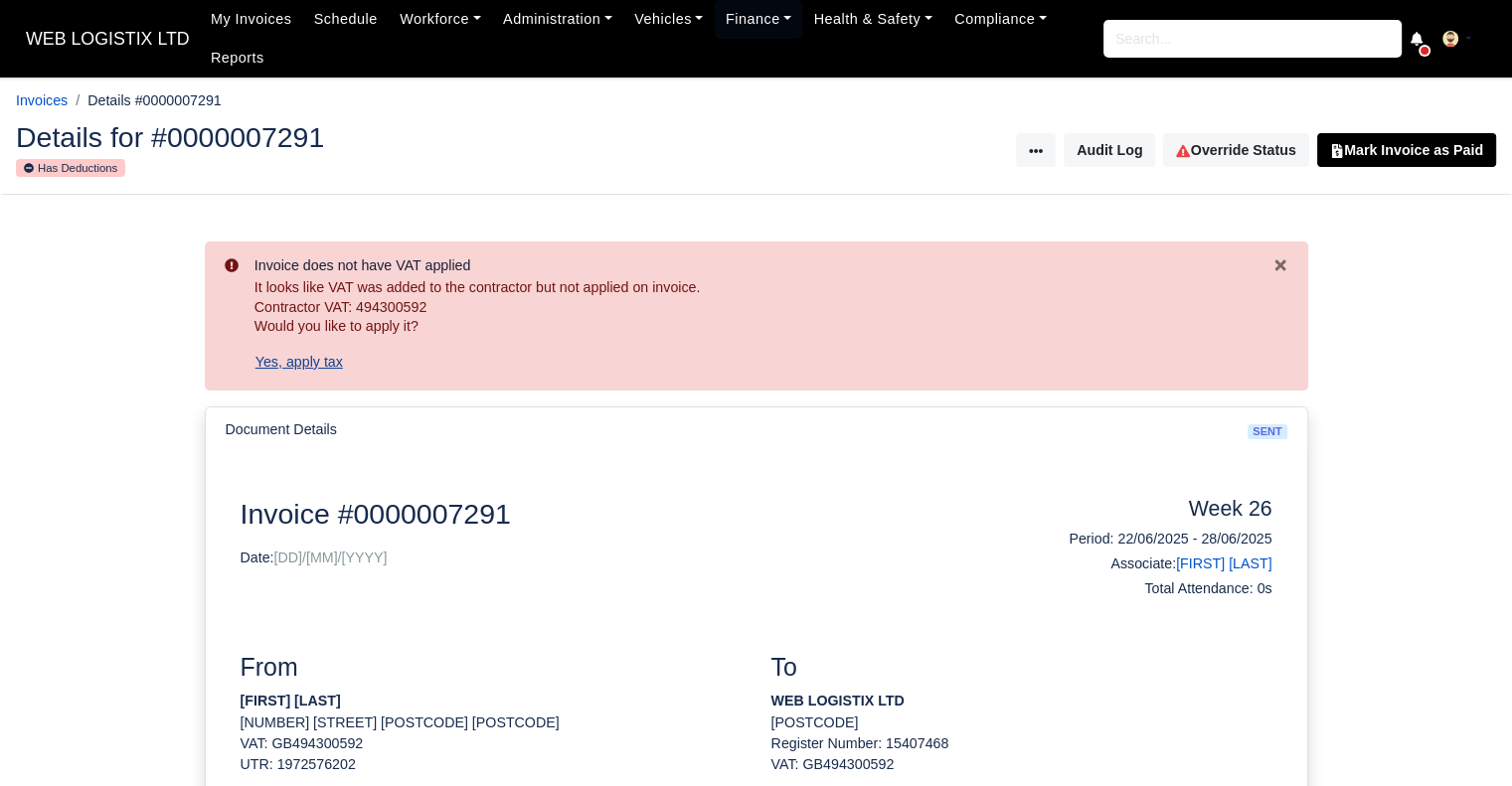 click on "Yes, apply tax" at bounding box center (299, 362) 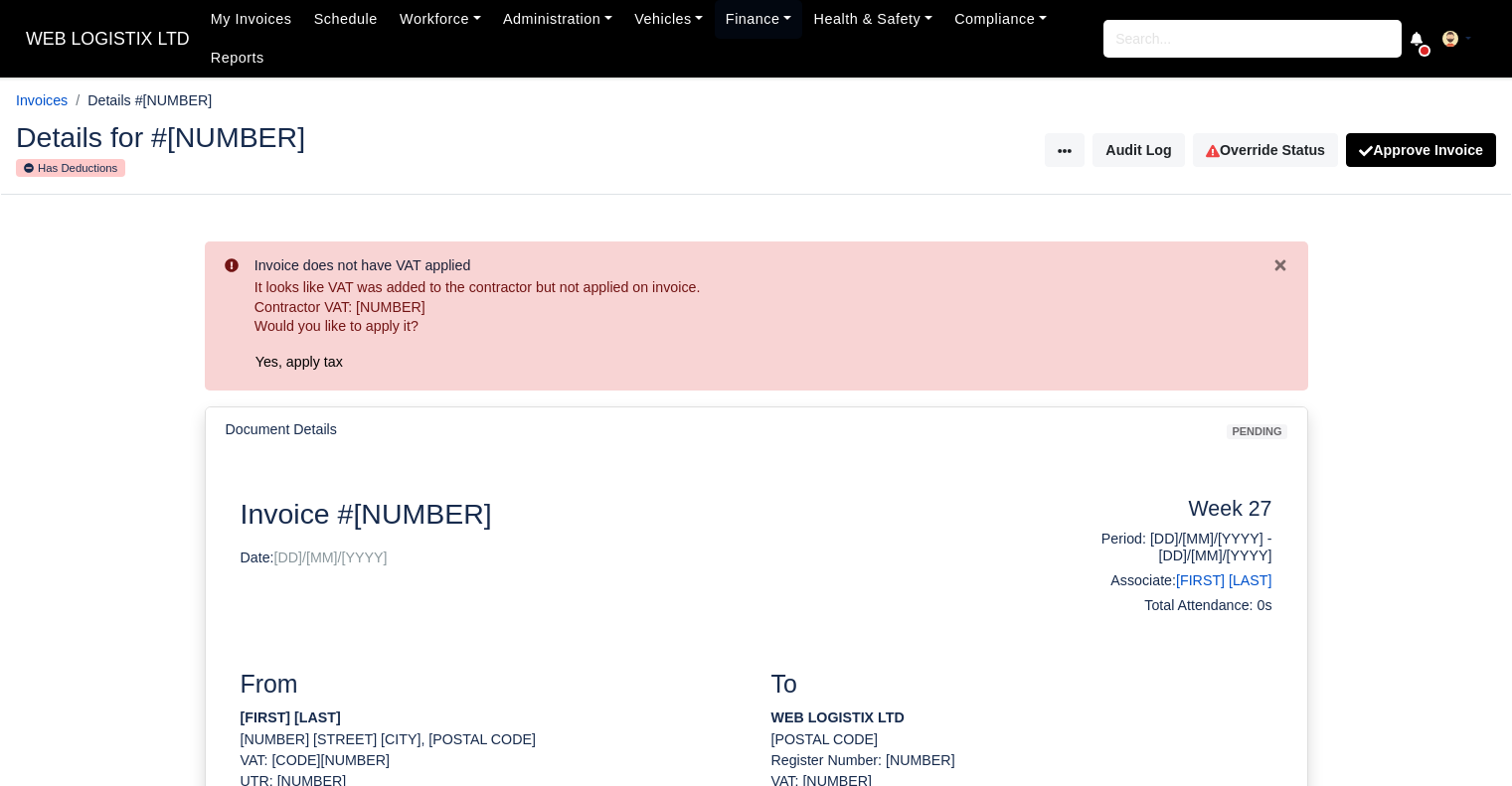 scroll, scrollTop: 0, scrollLeft: 0, axis: both 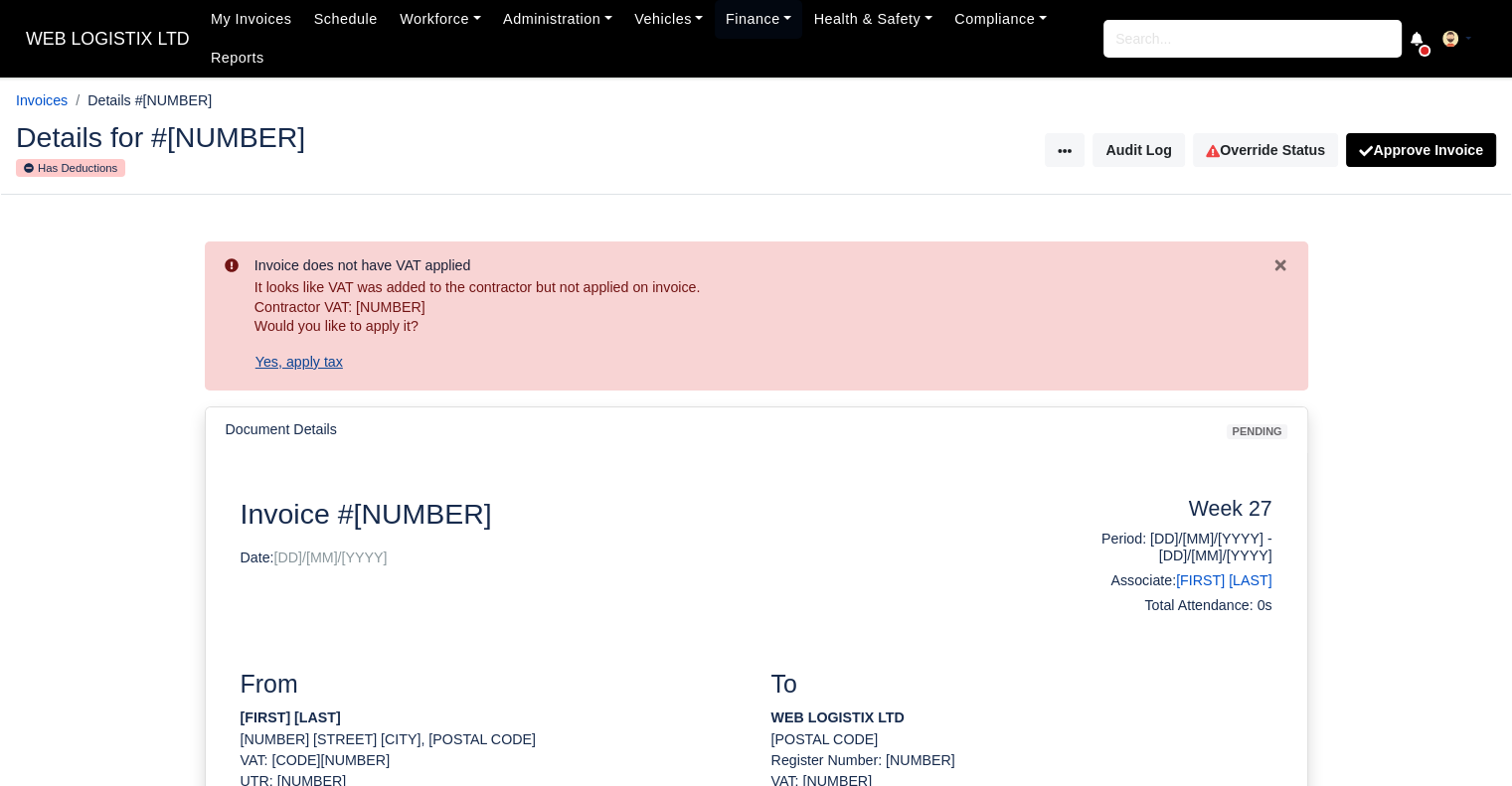 click on "Yes, apply tax" at bounding box center (299, 362) 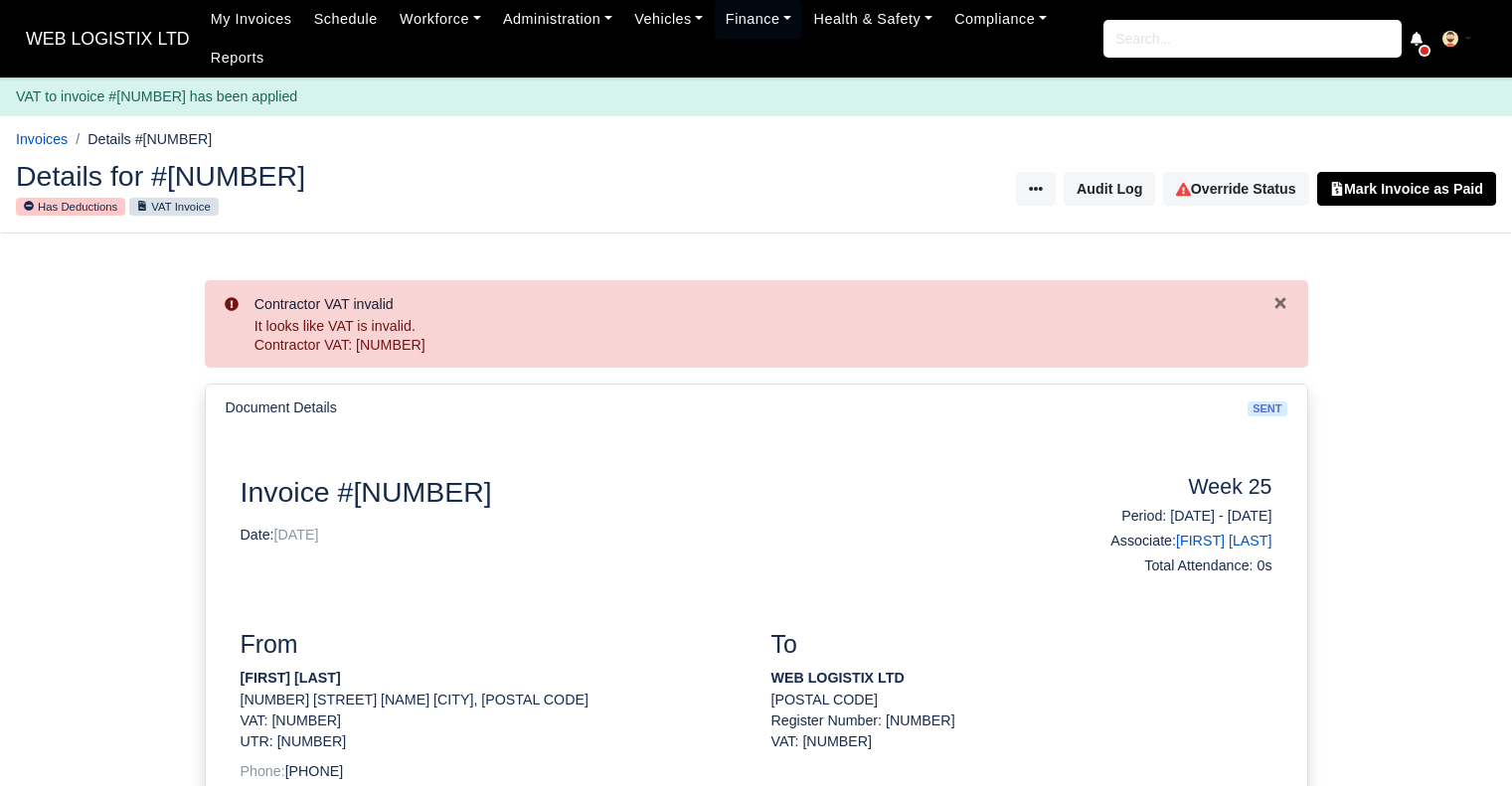 scroll, scrollTop: 0, scrollLeft: 0, axis: both 